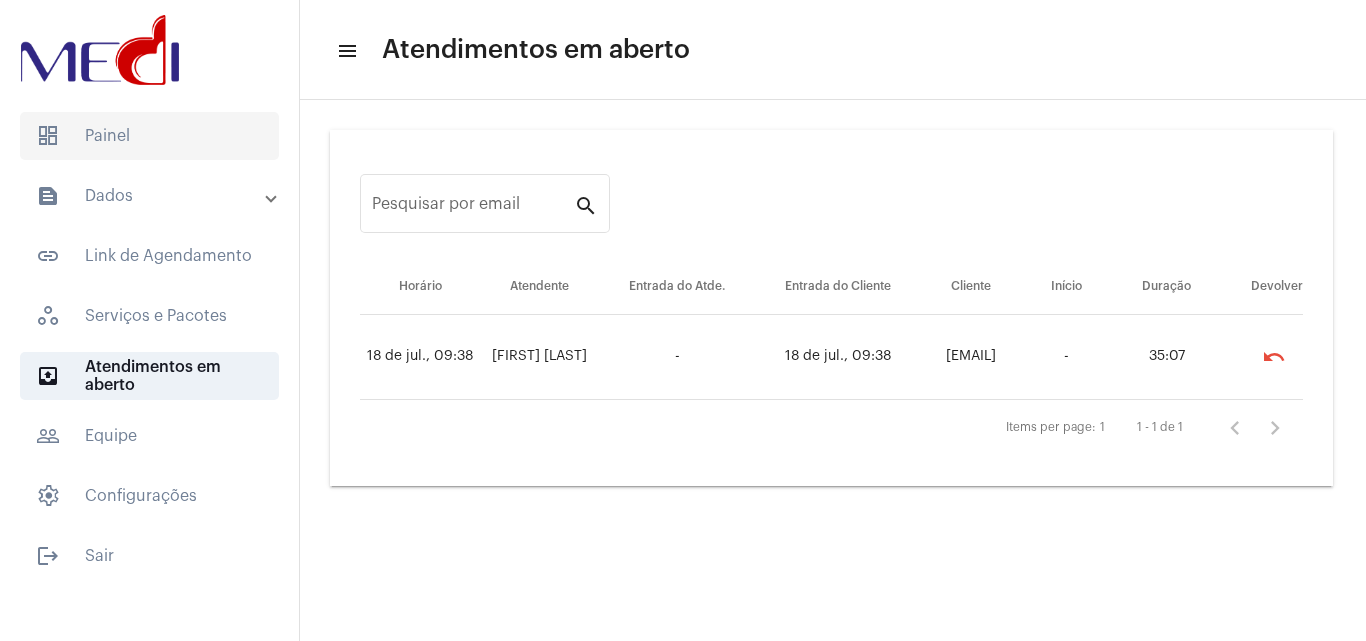 scroll, scrollTop: 0, scrollLeft: 0, axis: both 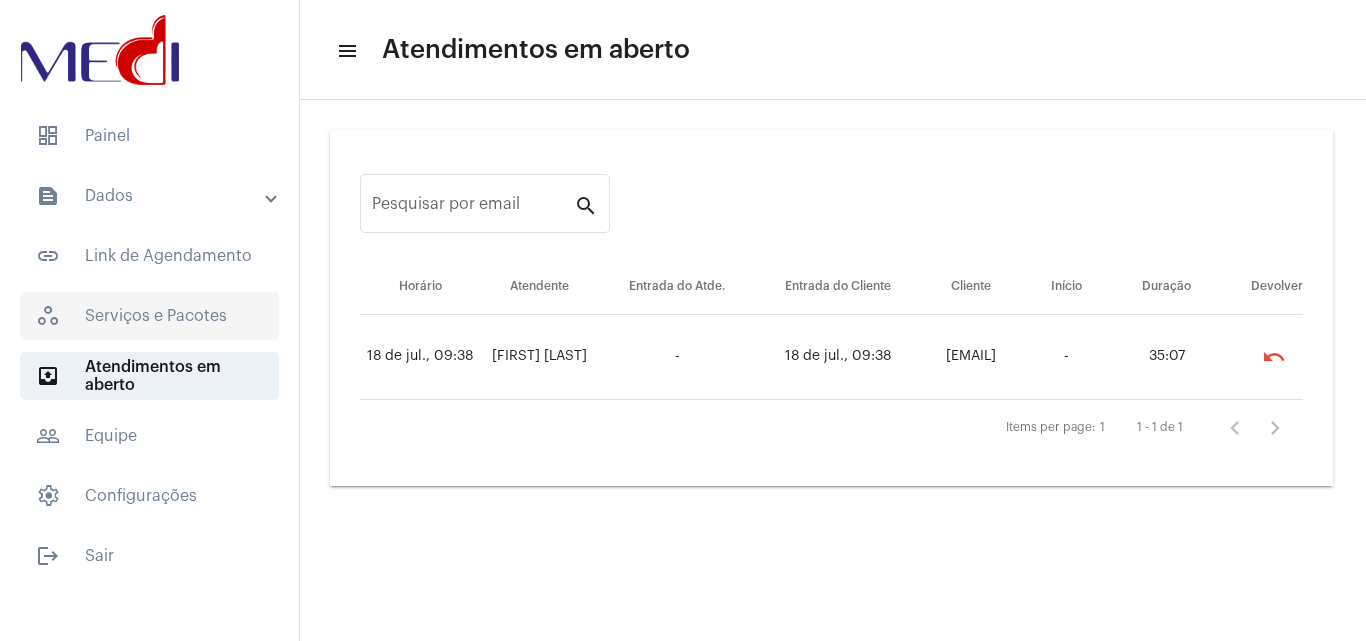 drag, startPoint x: 72, startPoint y: 129, endPoint x: 251, endPoint y: 300, distance: 247.55202 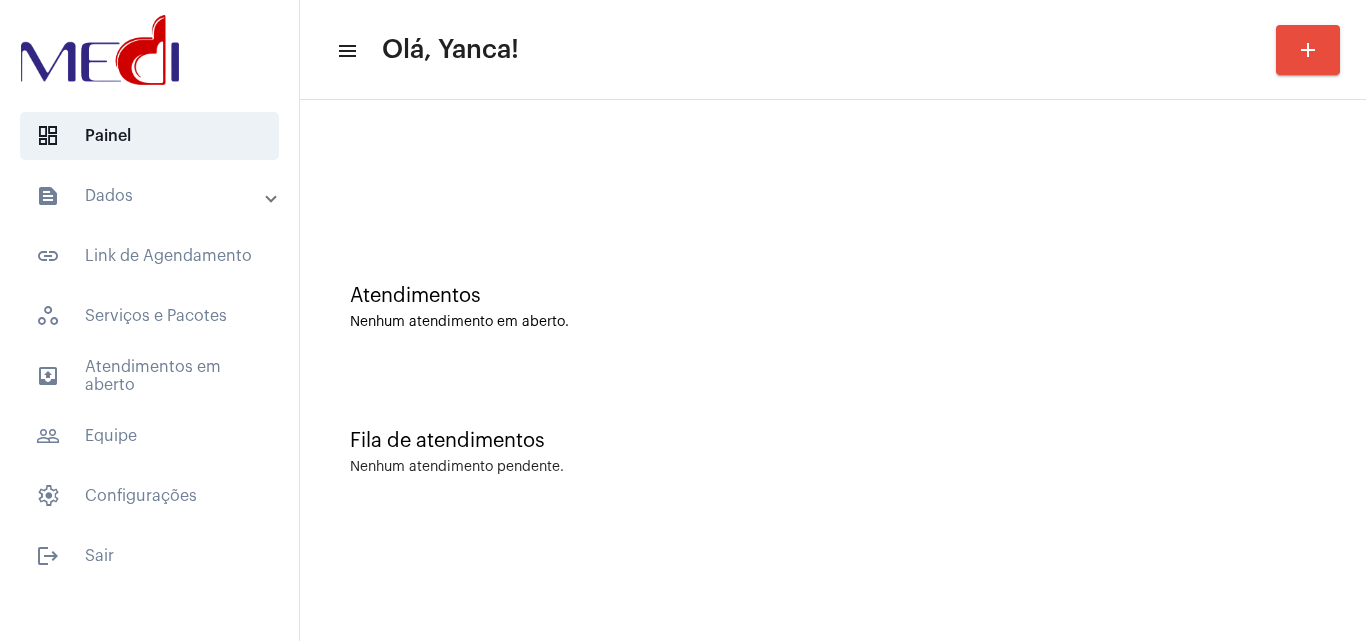 click 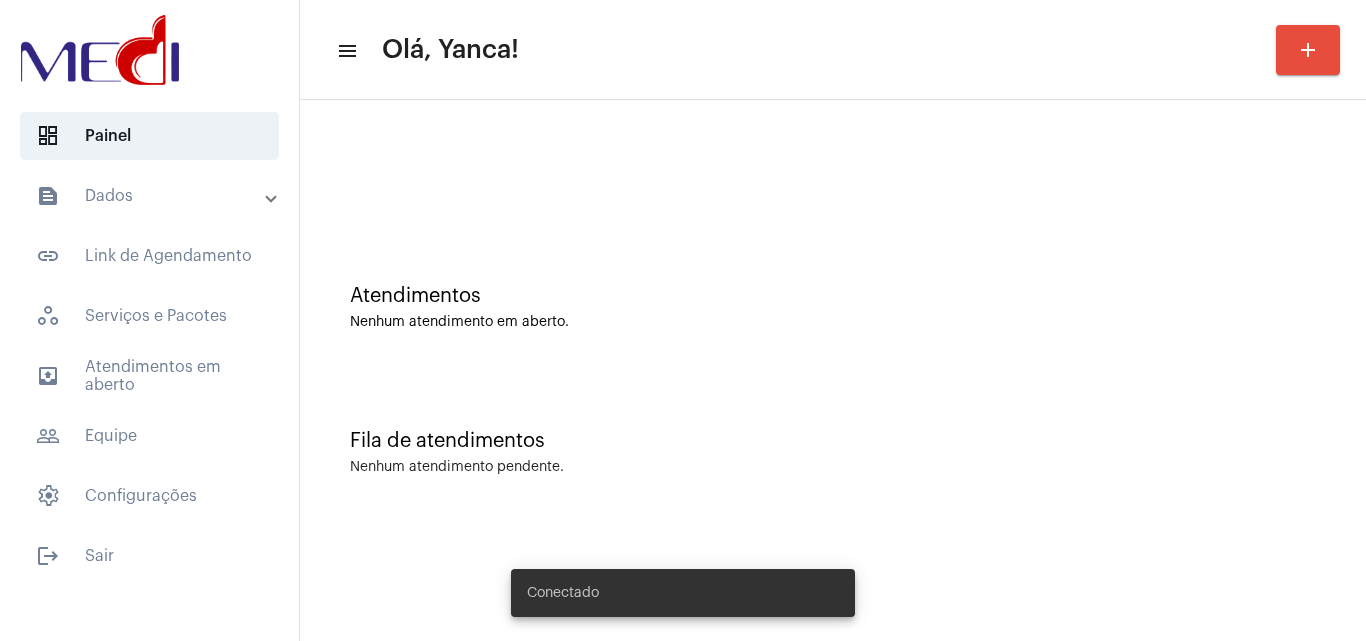 scroll, scrollTop: 0, scrollLeft: 0, axis: both 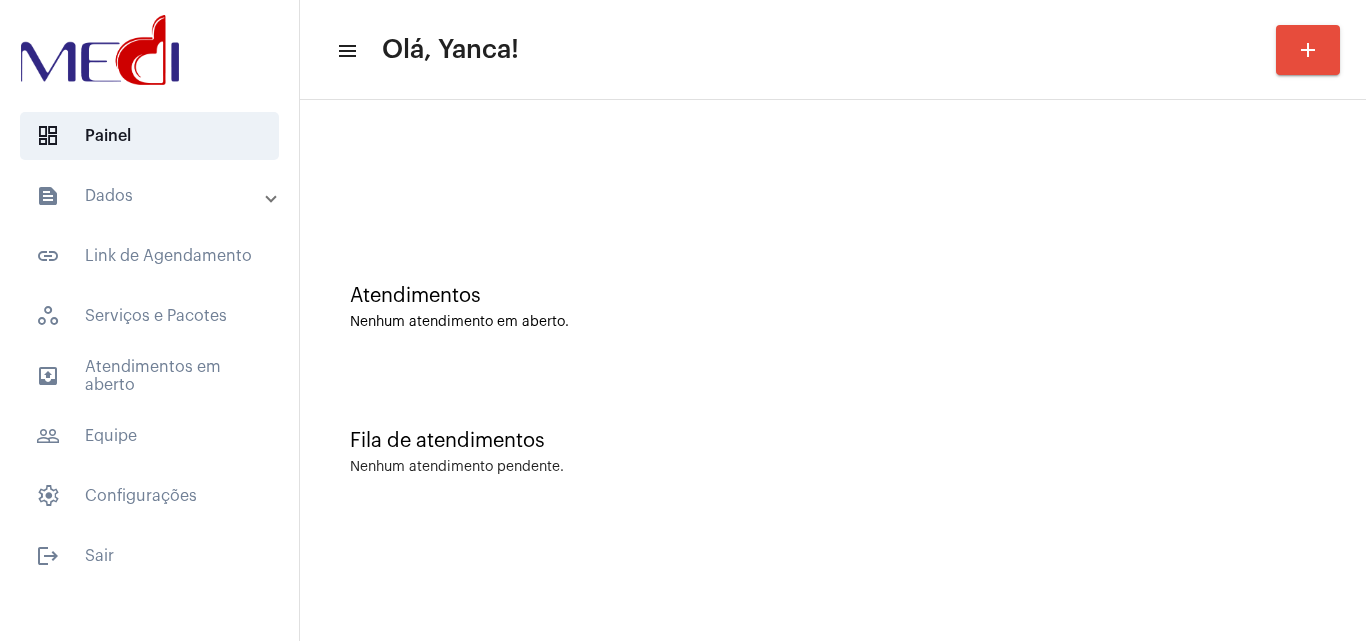 click on "Nenhum atendimento em aberto." 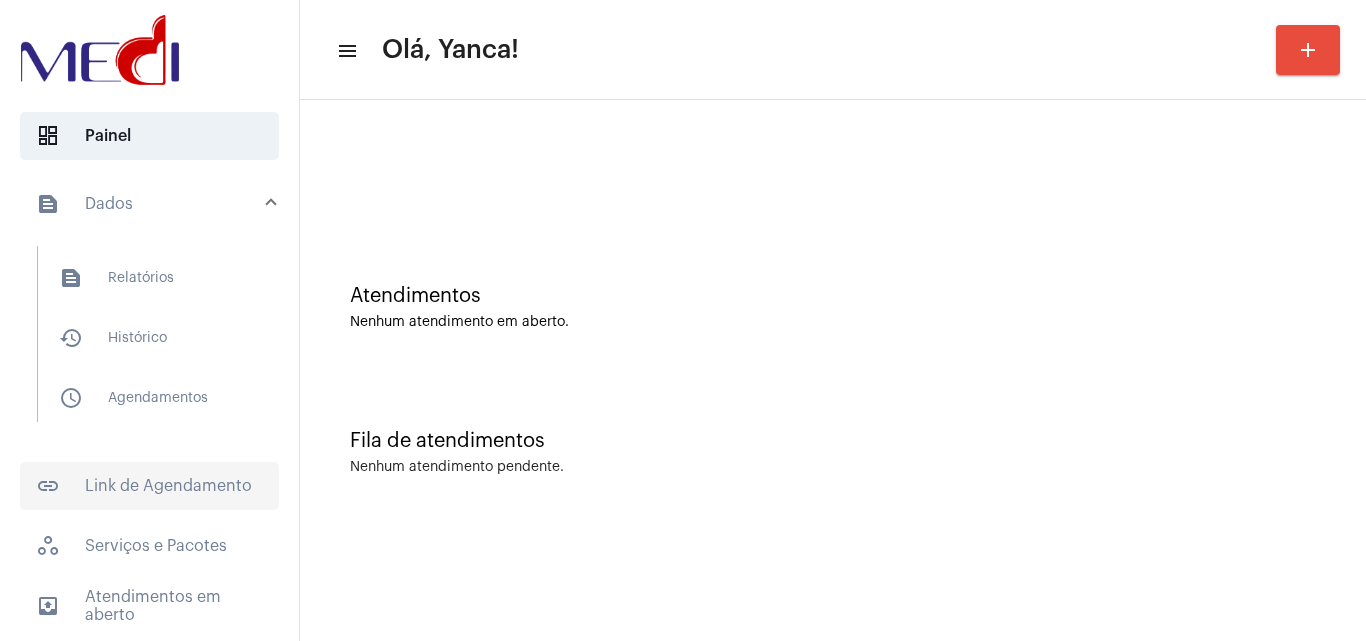 click on "schedule_outlined  Agendamentos" at bounding box center (148, 398) 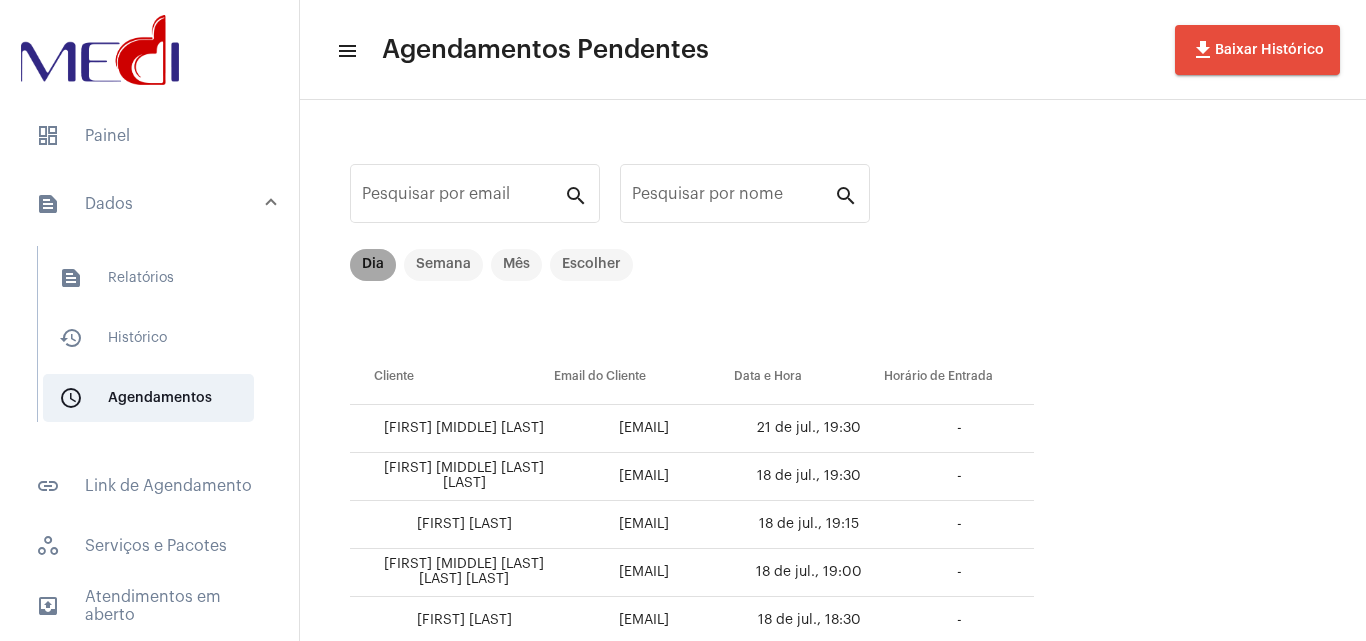 click on "Dia" at bounding box center (373, 265) 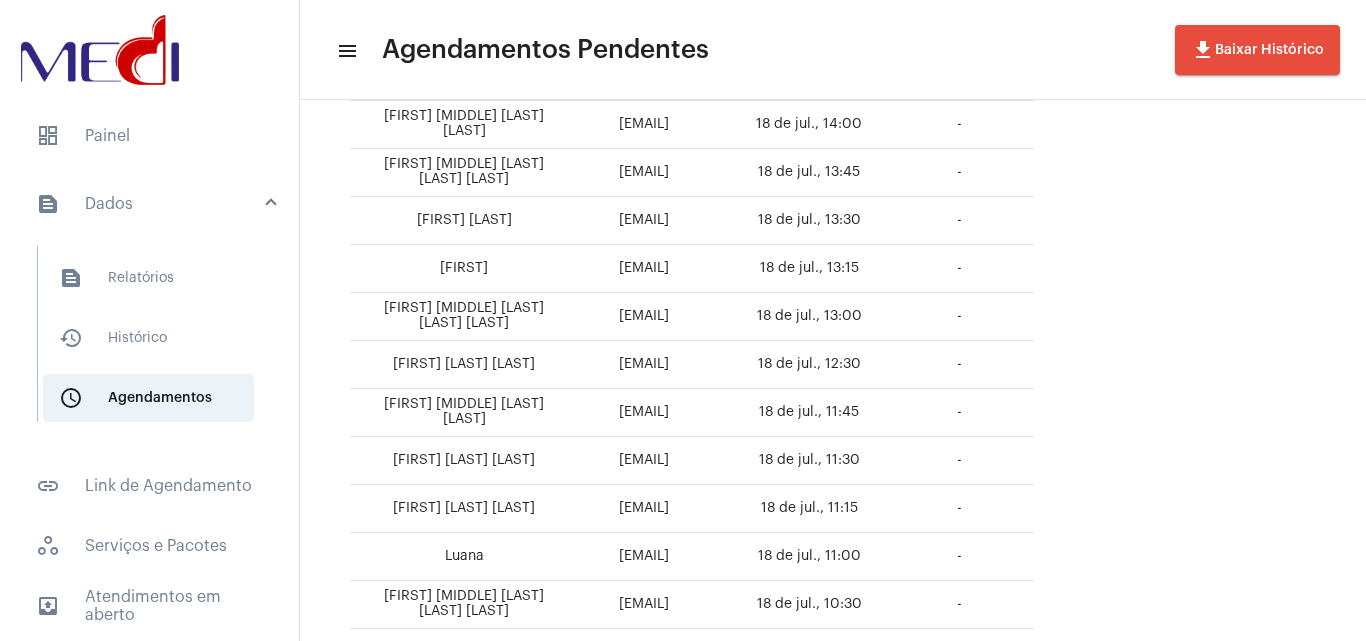 scroll, scrollTop: 830, scrollLeft: 0, axis: vertical 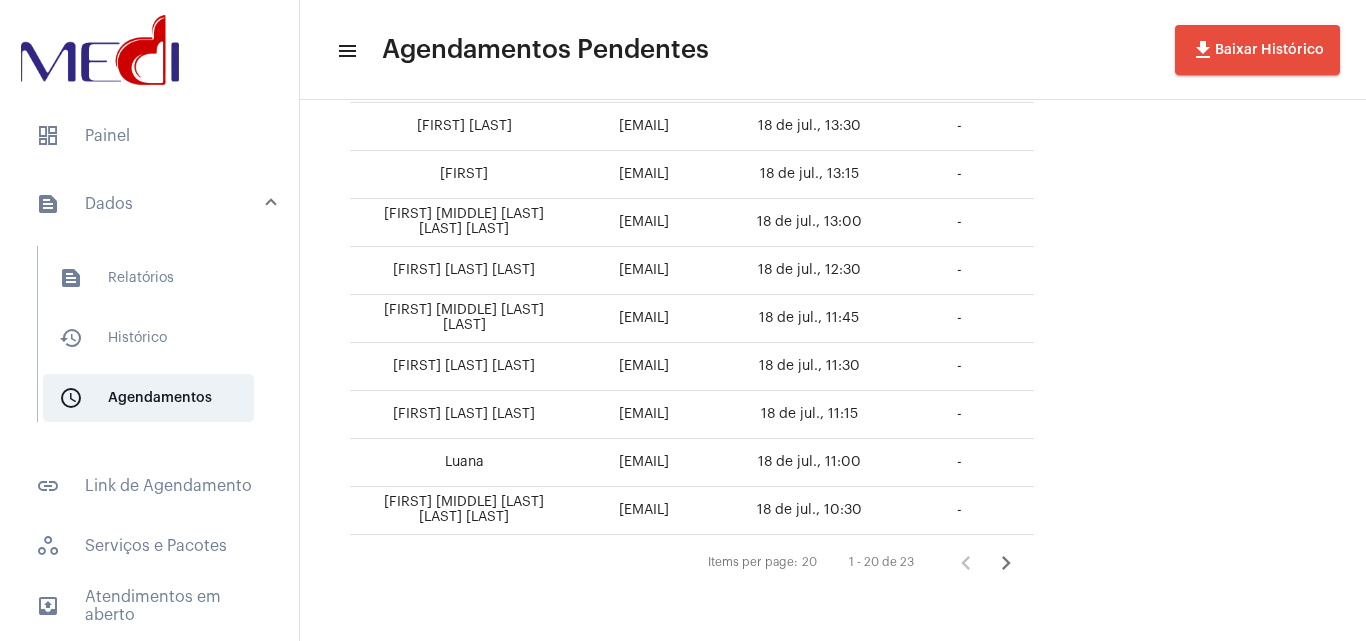drag, startPoint x: 998, startPoint y: 500, endPoint x: 974, endPoint y: 471, distance: 37.64306 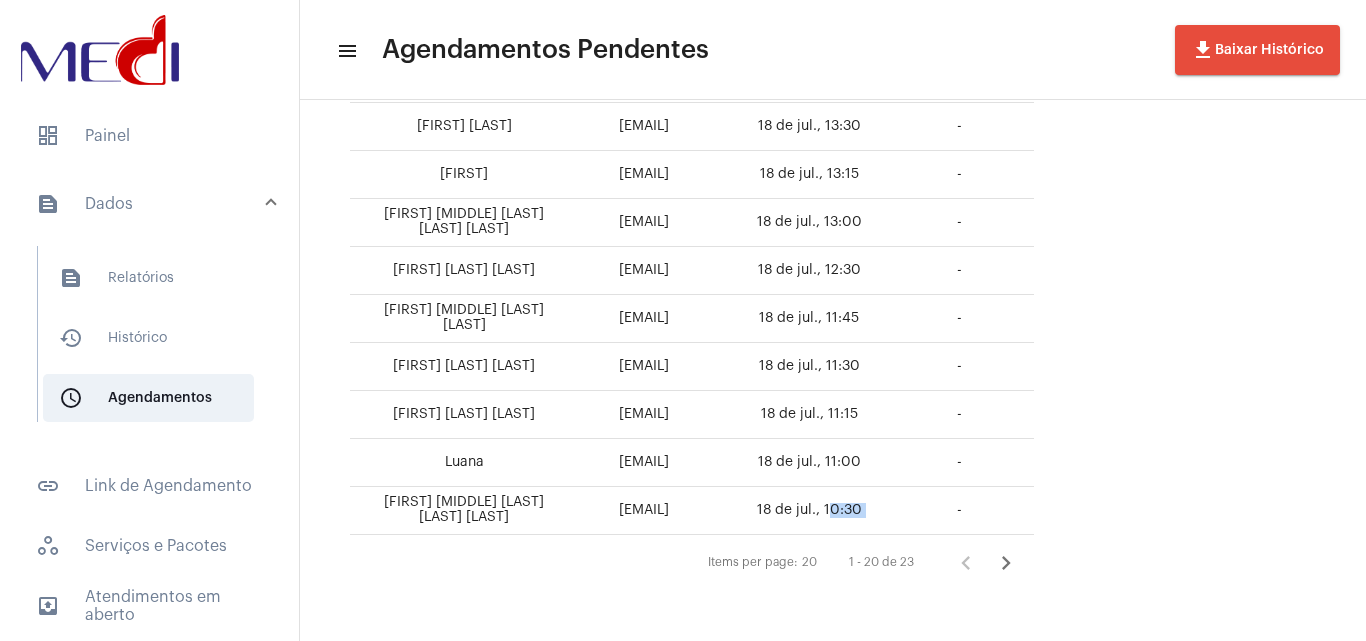 drag, startPoint x: 978, startPoint y: 466, endPoint x: 915, endPoint y: 461, distance: 63.1981 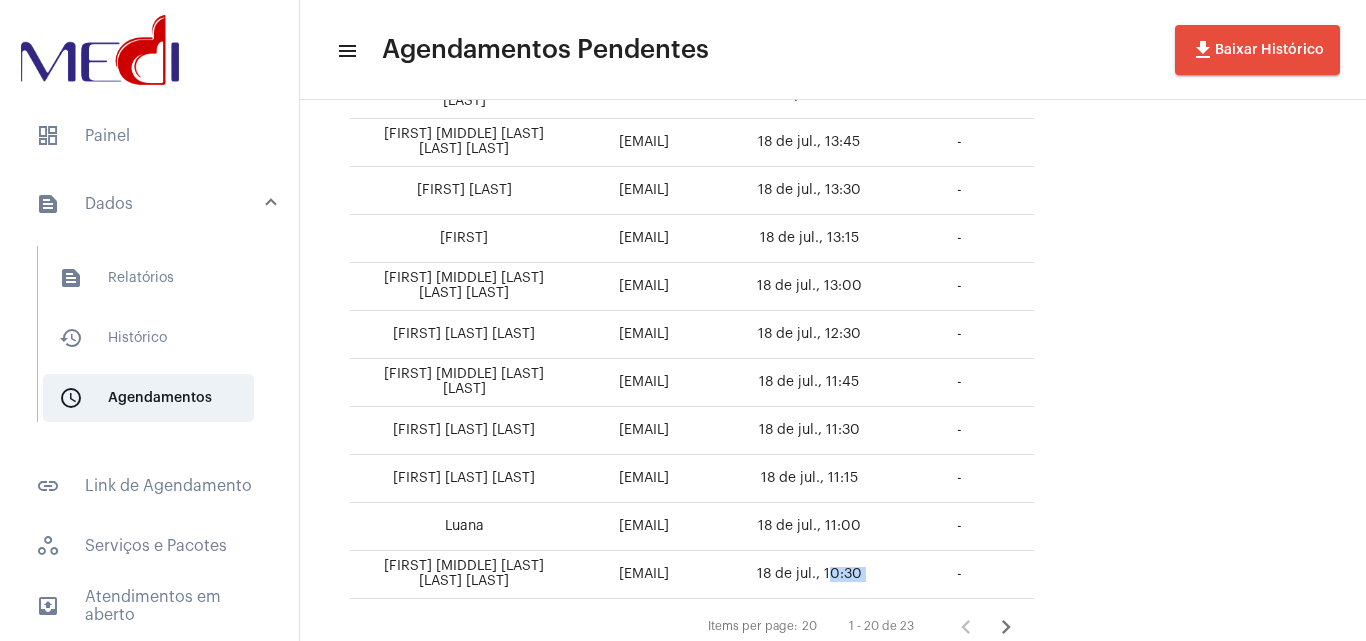 scroll, scrollTop: 730, scrollLeft: 0, axis: vertical 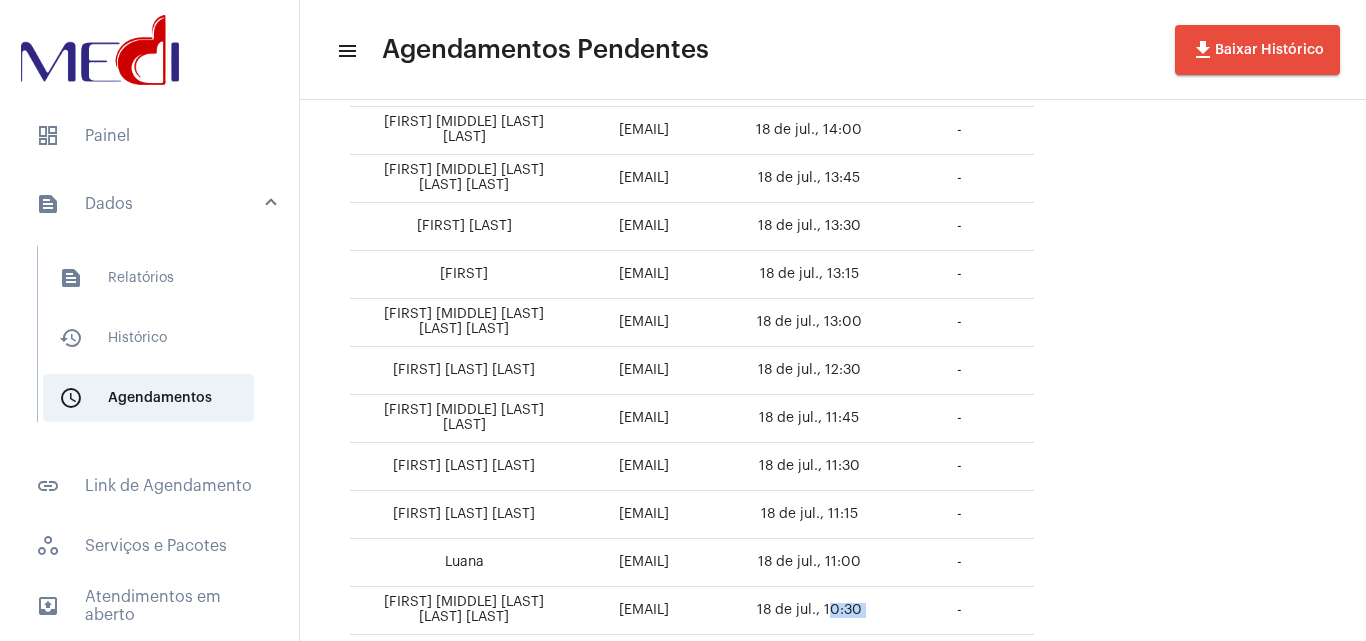 drag, startPoint x: 987, startPoint y: 517, endPoint x: 905, endPoint y: 509, distance: 82.38932 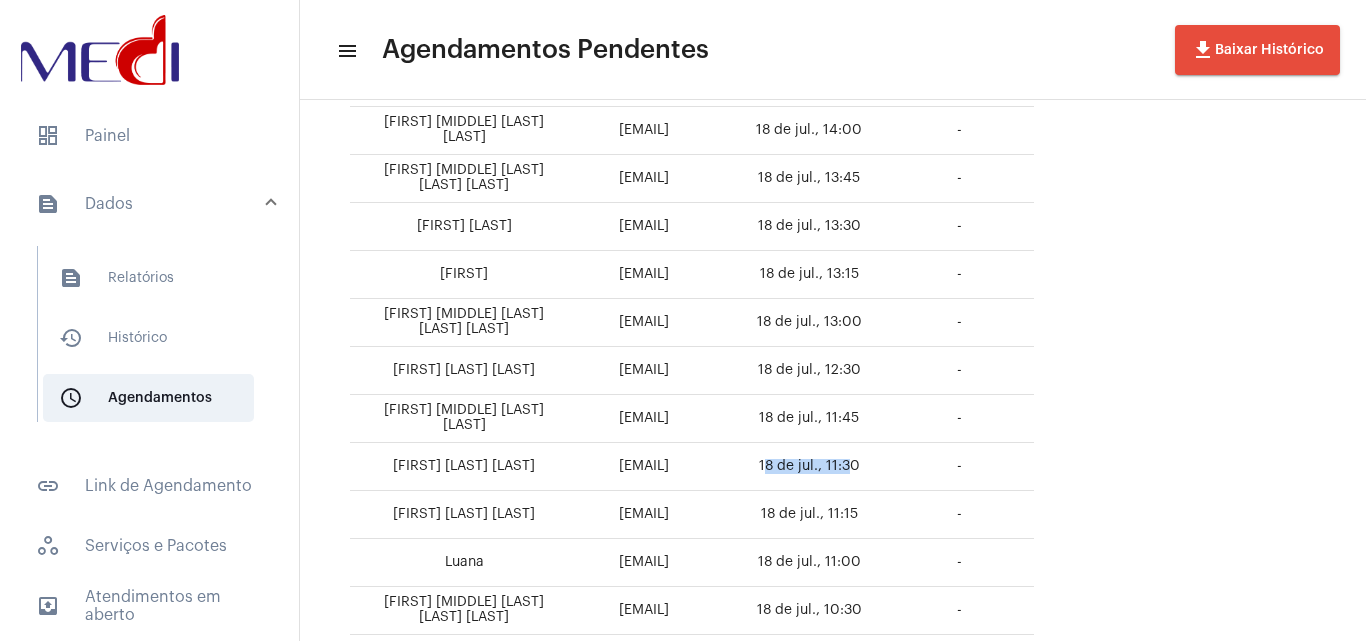 drag, startPoint x: 956, startPoint y: 473, endPoint x: 870, endPoint y: 476, distance: 86.05231 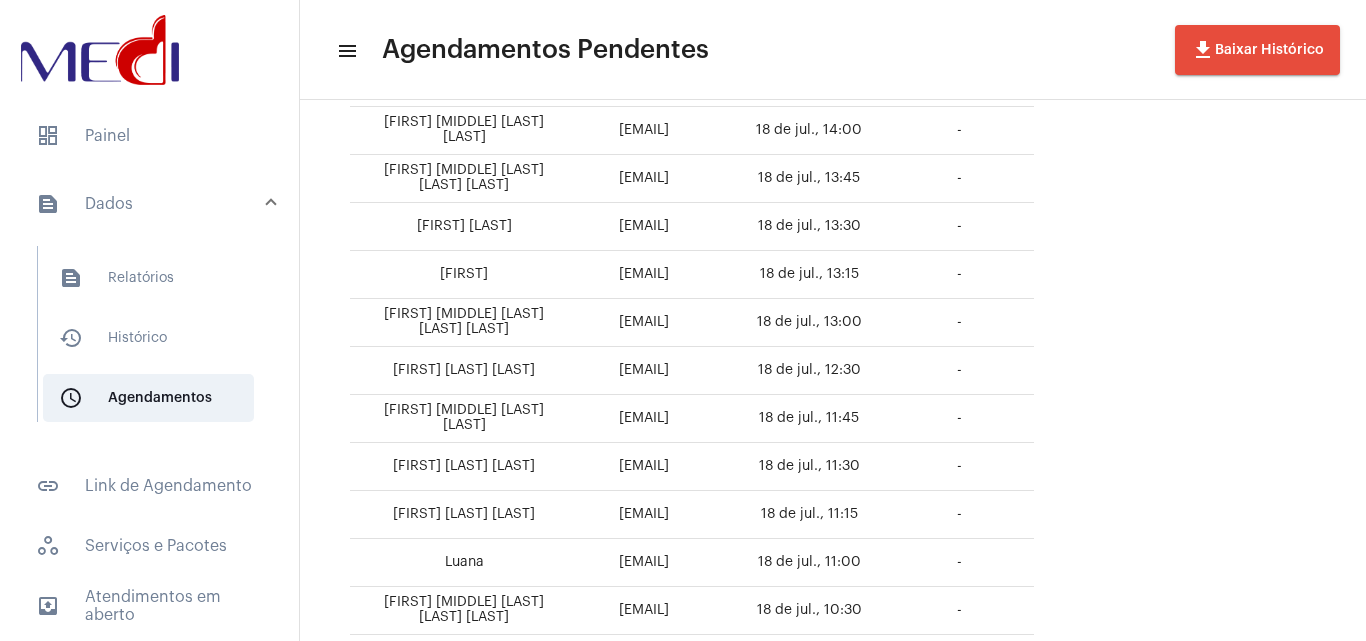drag, startPoint x: 957, startPoint y: 349, endPoint x: 916, endPoint y: 342, distance: 41.59327 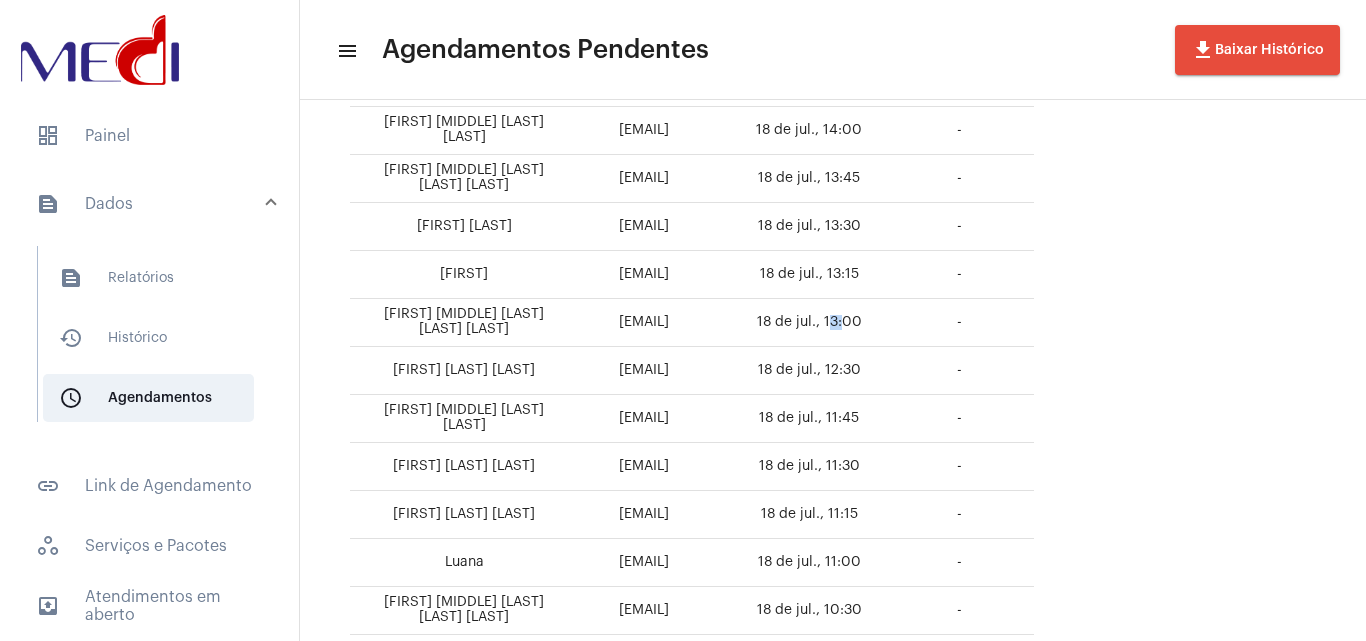 drag, startPoint x: 949, startPoint y: 316, endPoint x: 938, endPoint y: 320, distance: 11.7046995 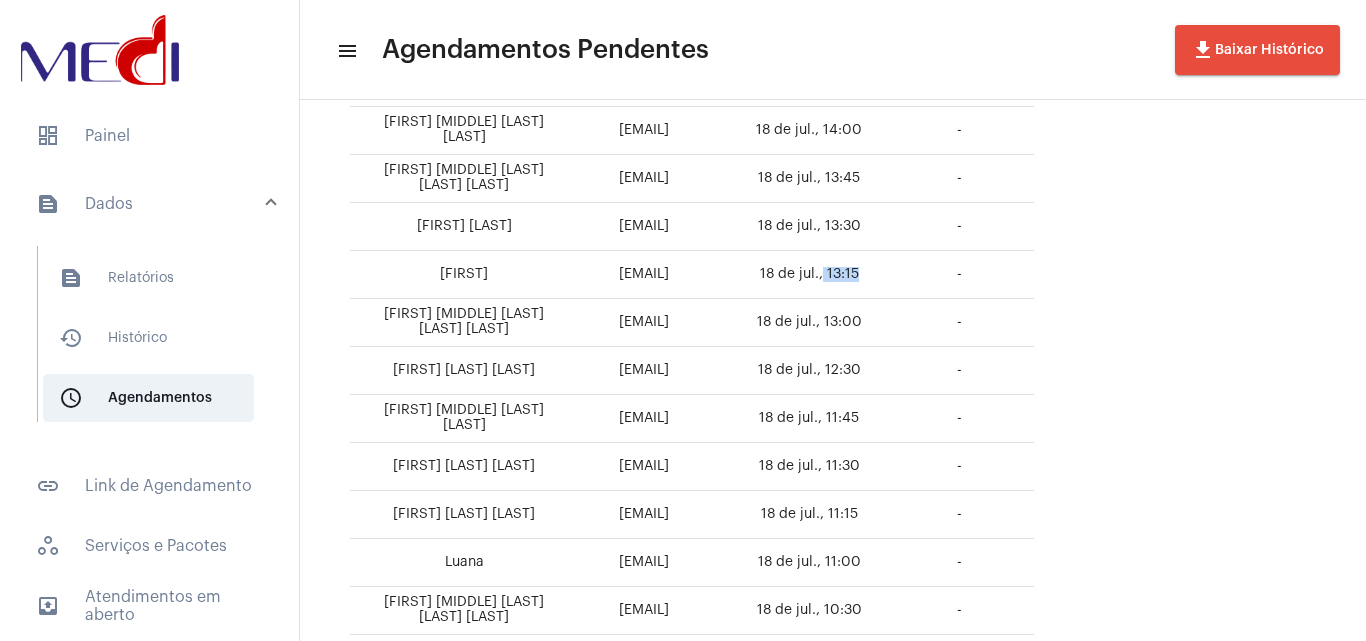 drag, startPoint x: 964, startPoint y: 278, endPoint x: 933, endPoint y: 277, distance: 31.016125 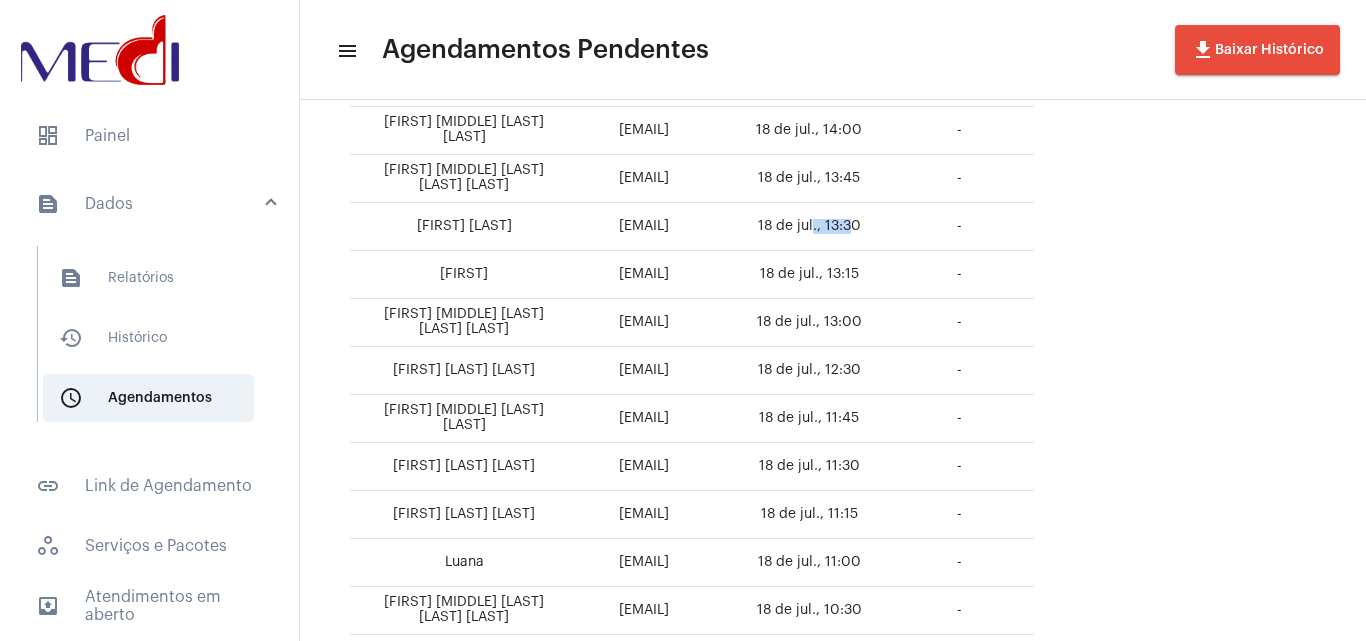drag, startPoint x: 954, startPoint y: 227, endPoint x: 918, endPoint y: 206, distance: 41.677334 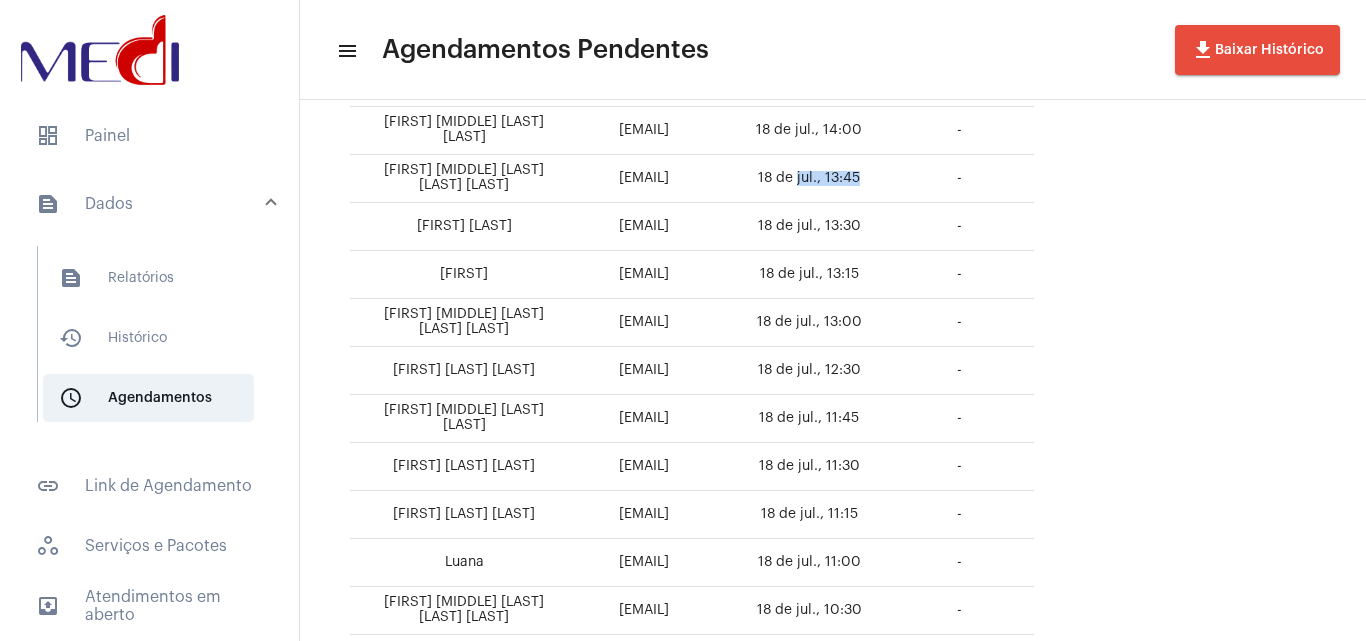drag, startPoint x: 957, startPoint y: 167, endPoint x: 900, endPoint y: 175, distance: 57.558666 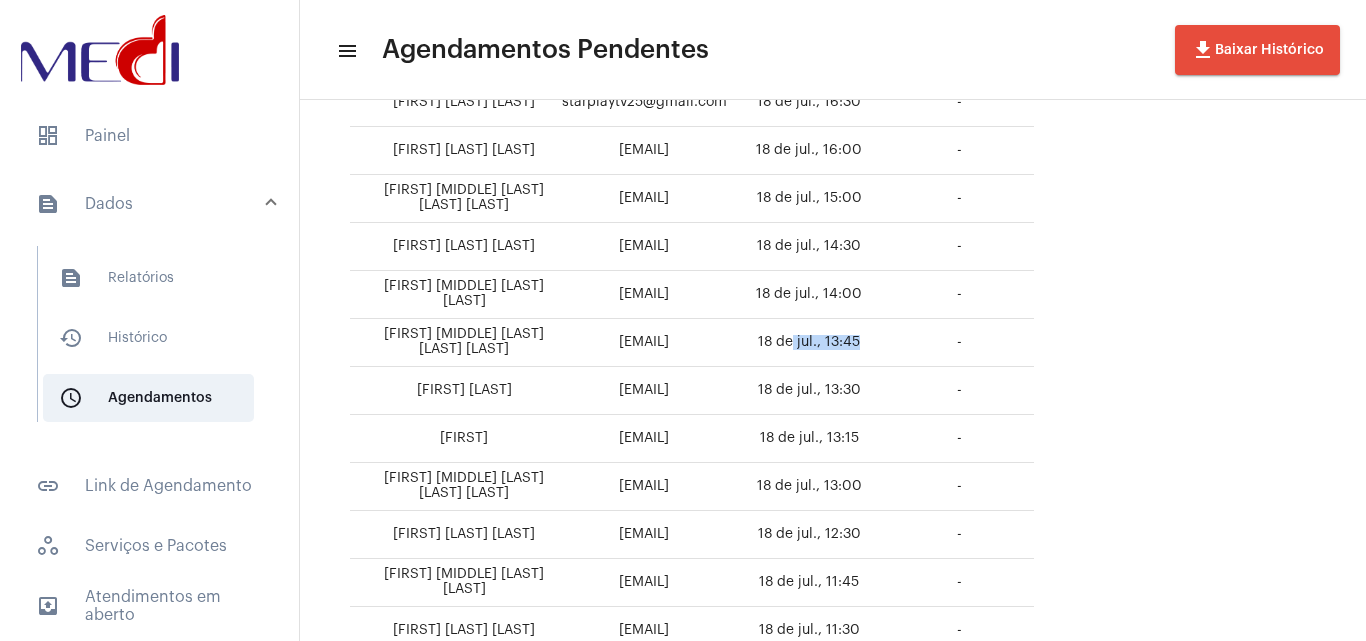 scroll, scrollTop: 530, scrollLeft: 0, axis: vertical 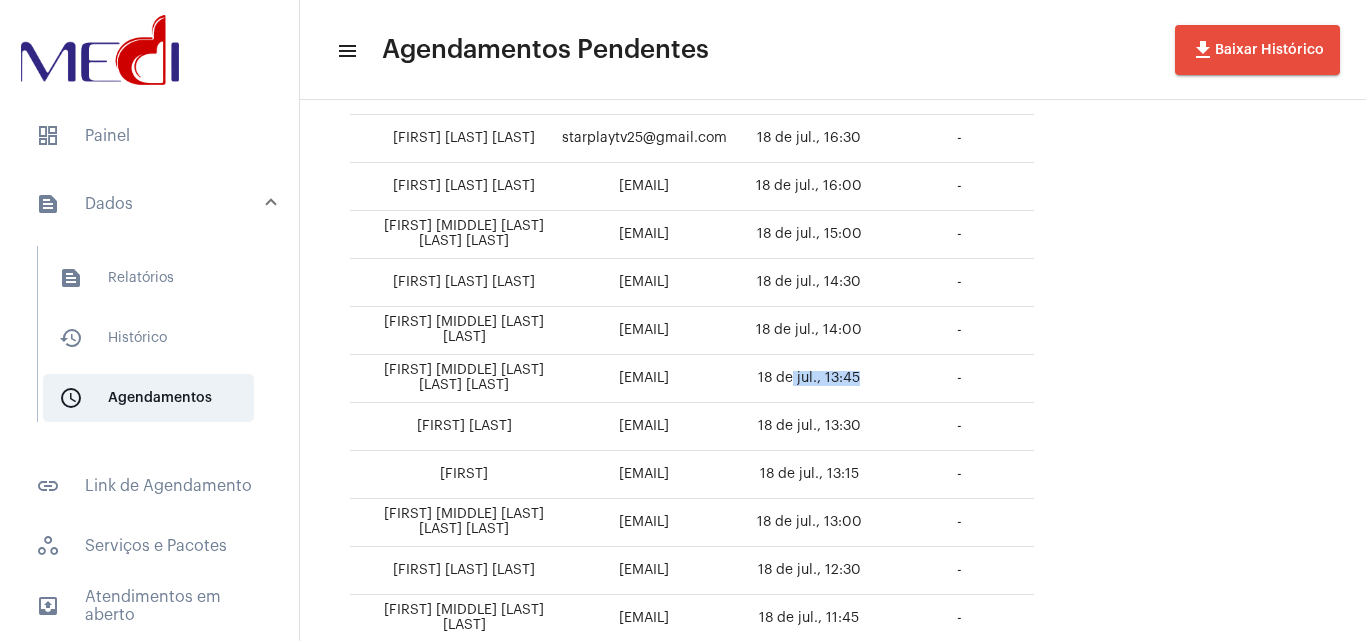 drag, startPoint x: 962, startPoint y: 329, endPoint x: 916, endPoint y: 293, distance: 58.412327 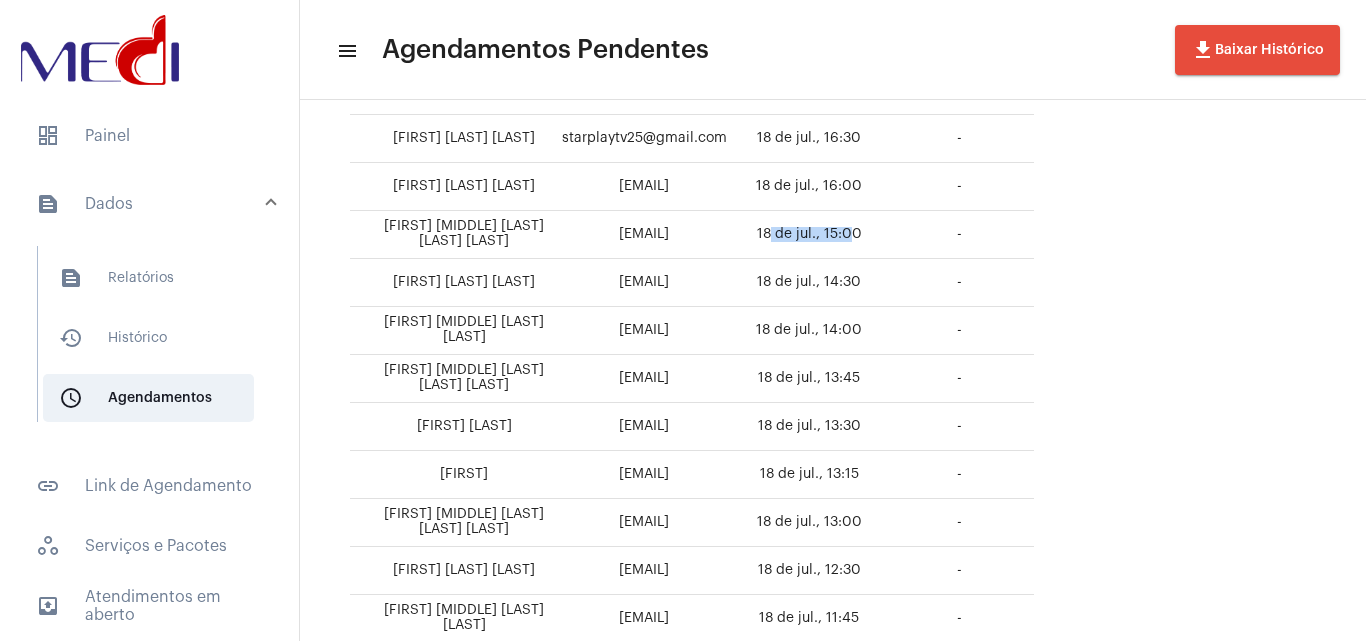 drag, startPoint x: 955, startPoint y: 226, endPoint x: 880, endPoint y: 247, distance: 77.88453 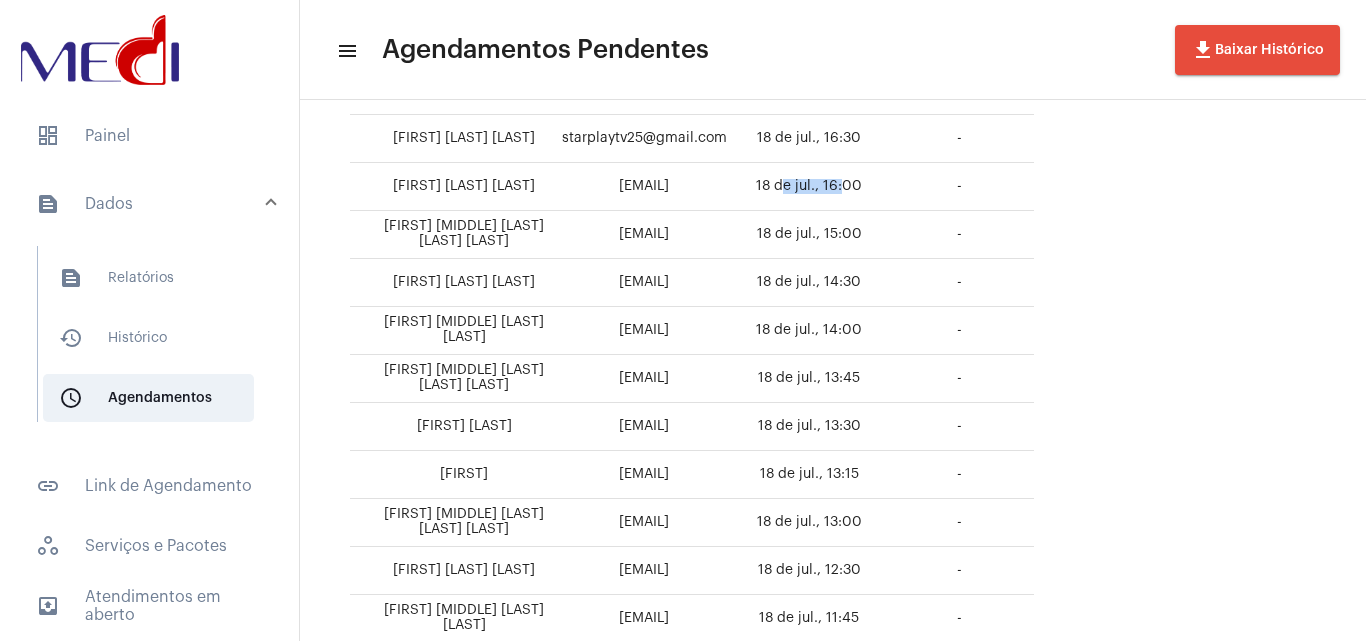 drag, startPoint x: 950, startPoint y: 196, endPoint x: 890, endPoint y: 195, distance: 60.00833 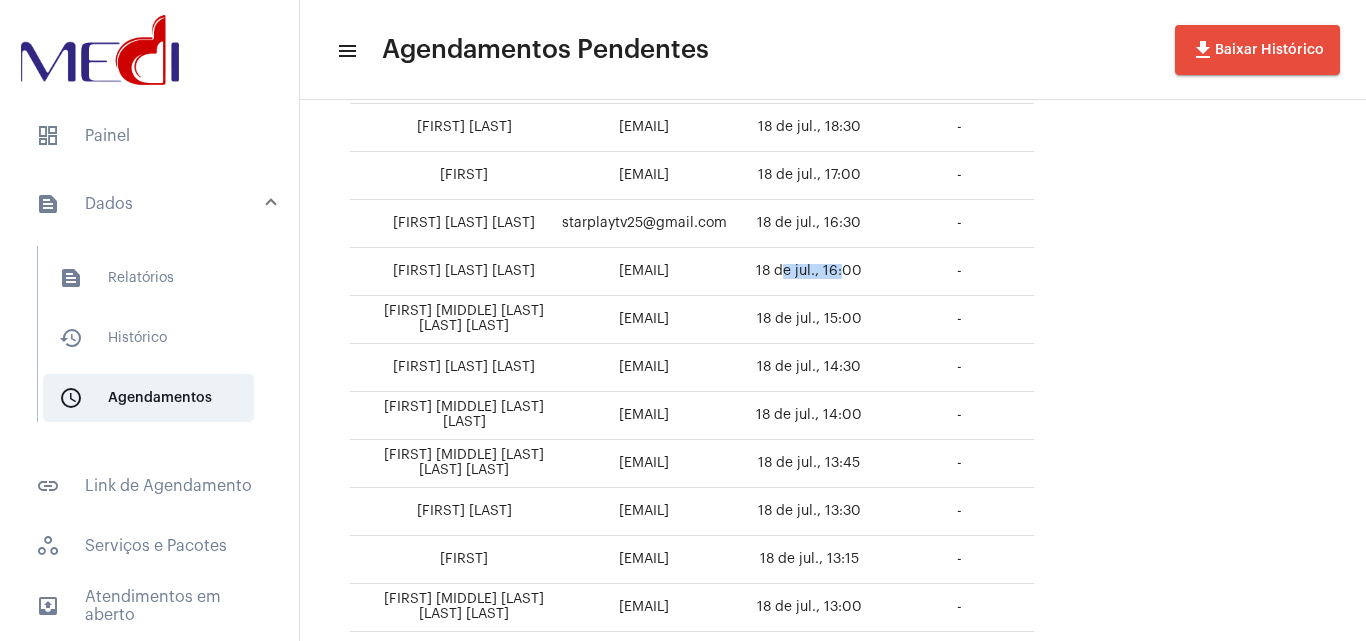 scroll, scrollTop: 330, scrollLeft: 0, axis: vertical 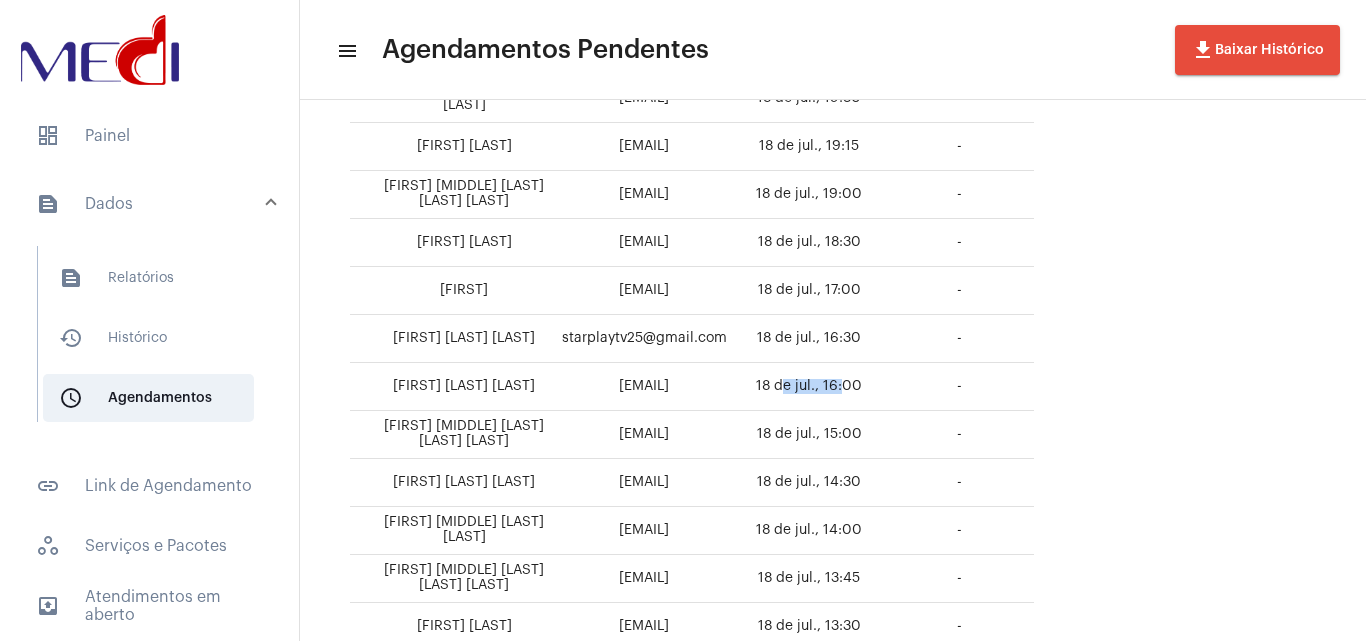 drag, startPoint x: 977, startPoint y: 337, endPoint x: 921, endPoint y: 297, distance: 68.8186 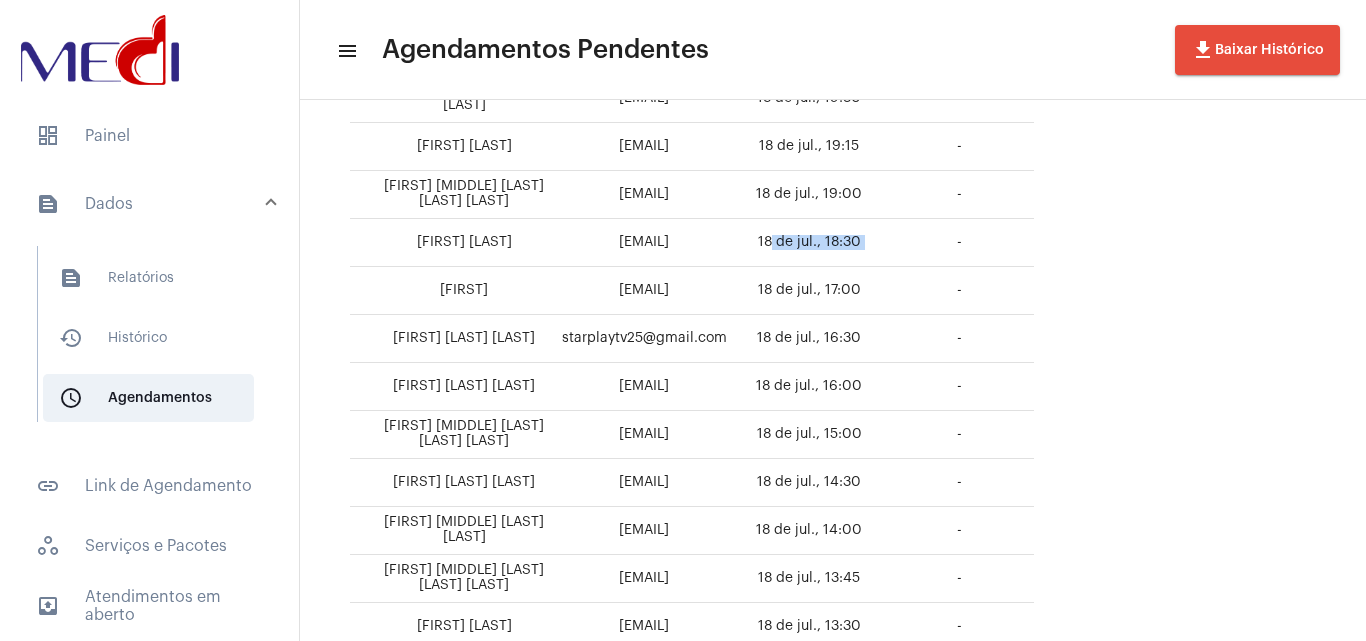 drag, startPoint x: 999, startPoint y: 233, endPoint x: 879, endPoint y: 236, distance: 120.03749 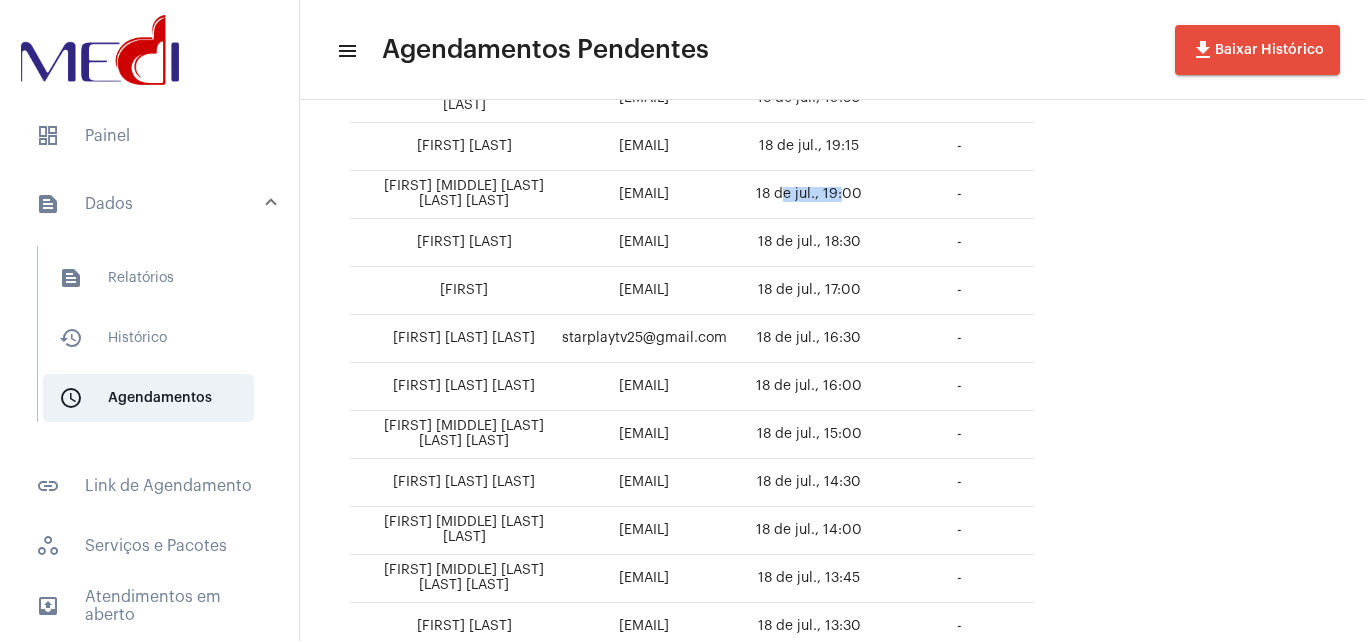 drag, startPoint x: 952, startPoint y: 190, endPoint x: 890, endPoint y: 200, distance: 62.801273 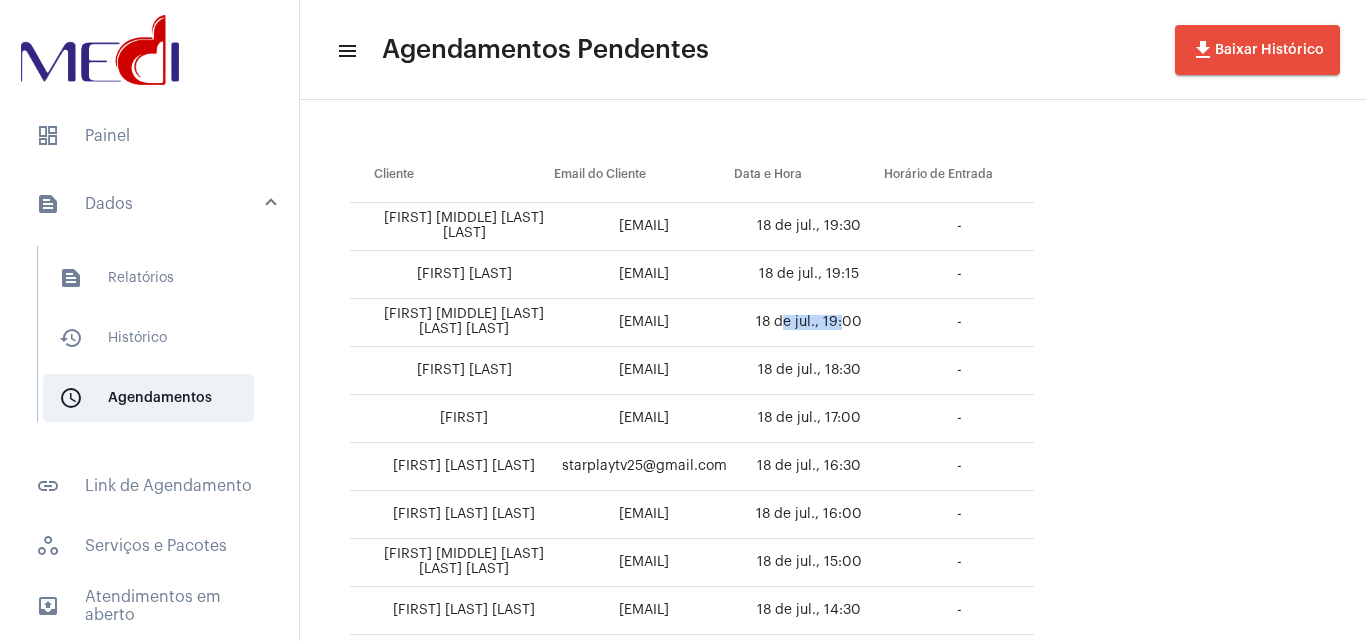 scroll, scrollTop: 130, scrollLeft: 0, axis: vertical 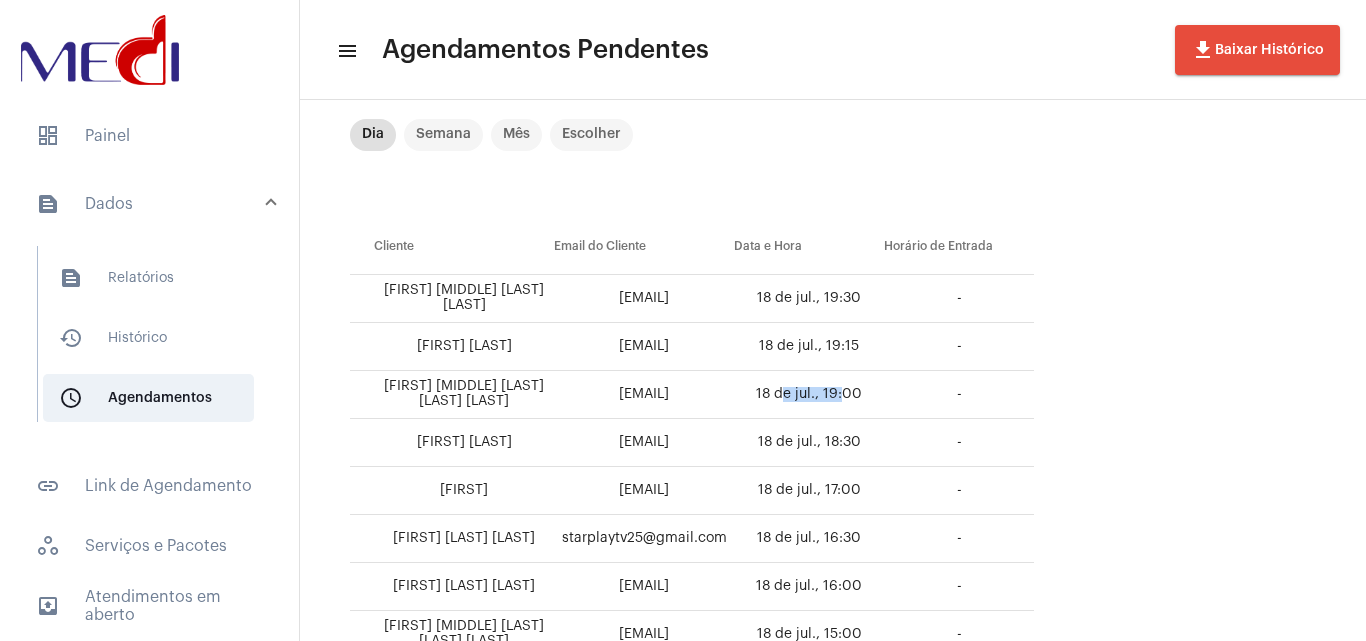 drag, startPoint x: 844, startPoint y: 293, endPoint x: 688, endPoint y: 293, distance: 156 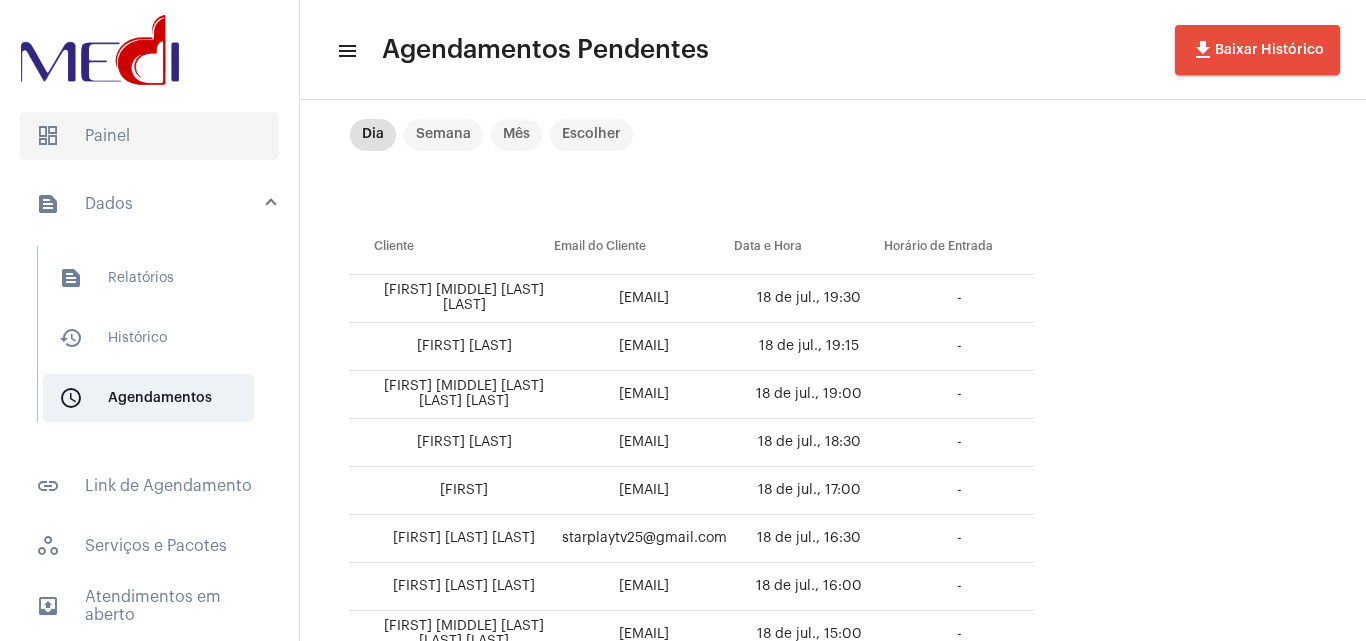 click on "dashboard   Painel" 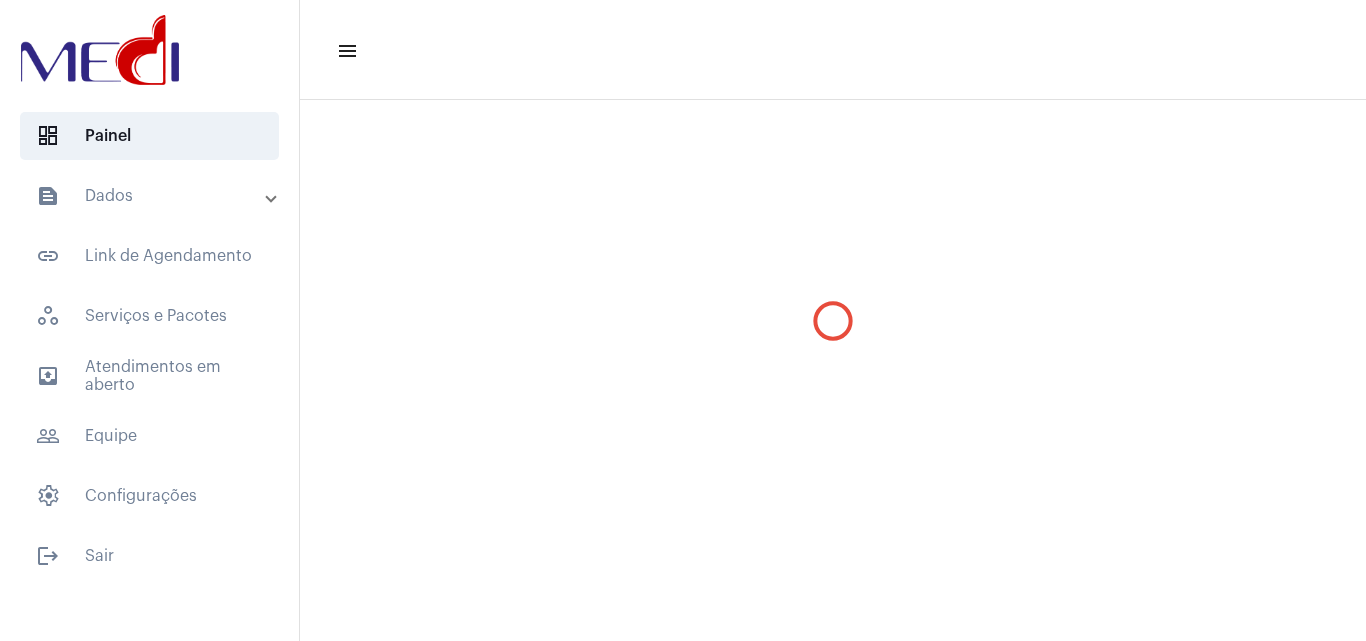 scroll, scrollTop: 0, scrollLeft: 0, axis: both 